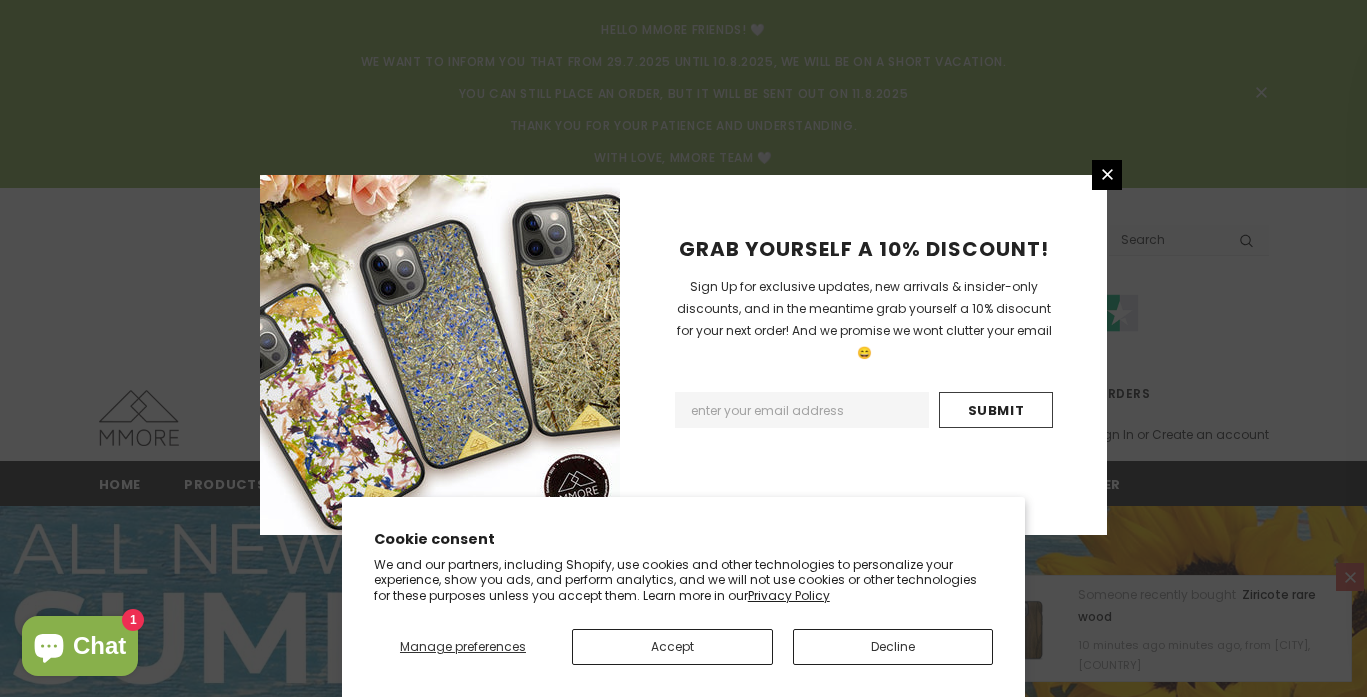 scroll, scrollTop: 0, scrollLeft: 0, axis: both 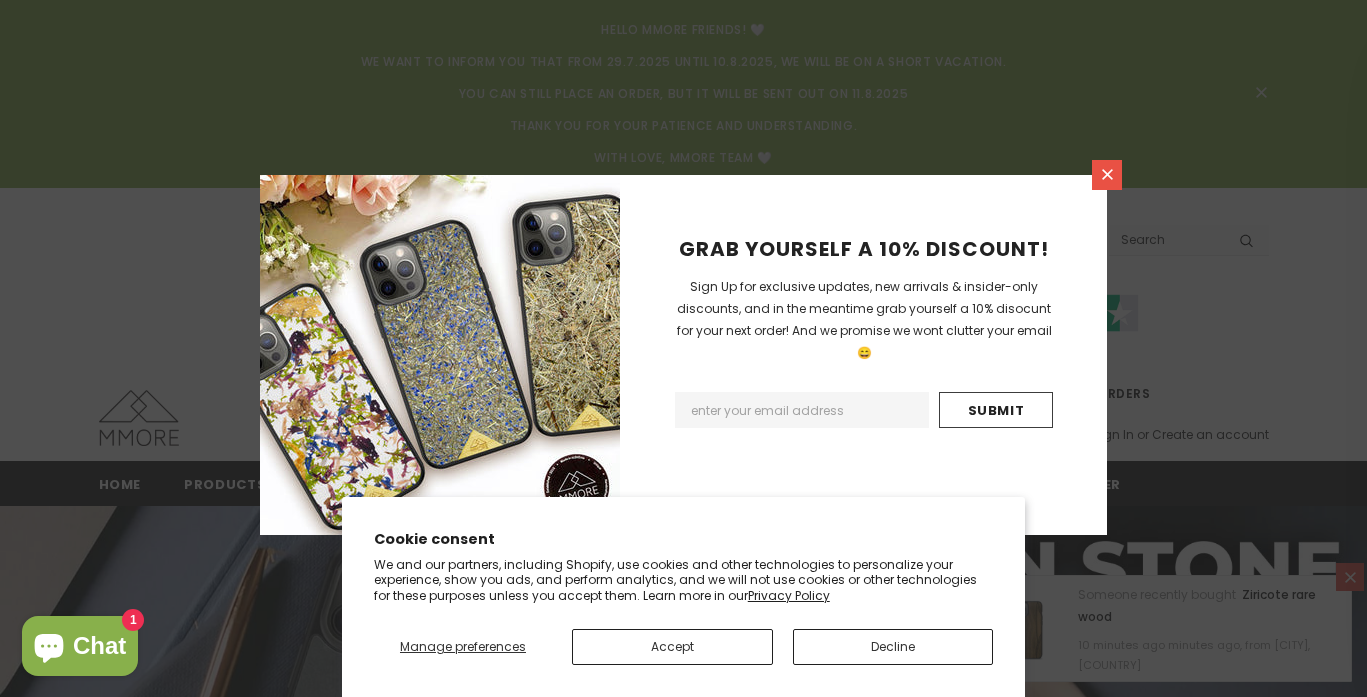 click 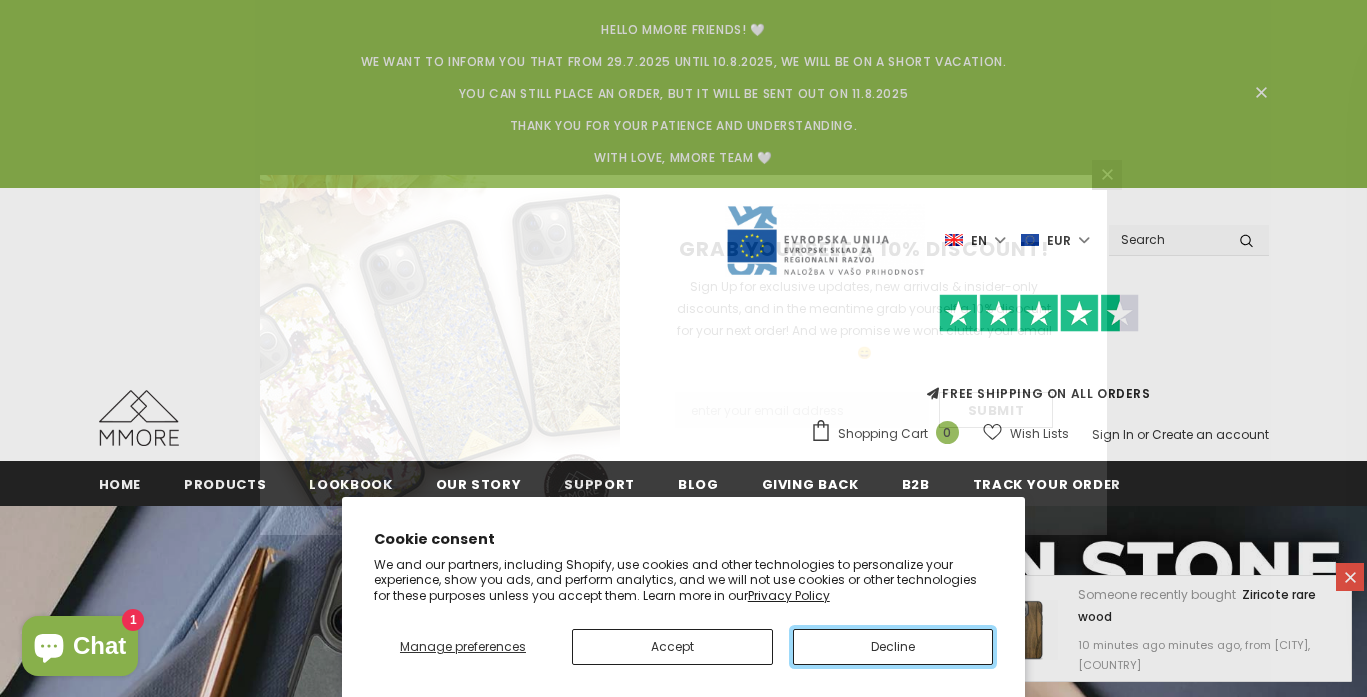 click on "Decline" at bounding box center (893, 647) 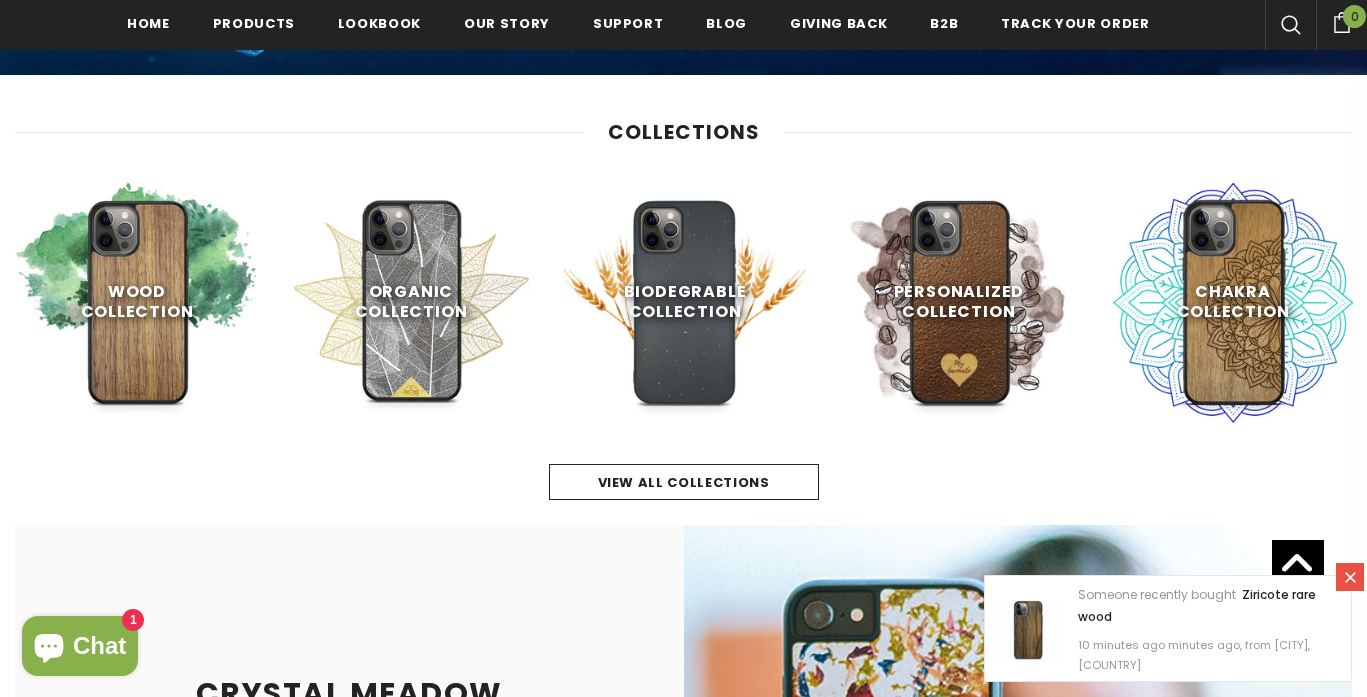 scroll, scrollTop: 937, scrollLeft: 0, axis: vertical 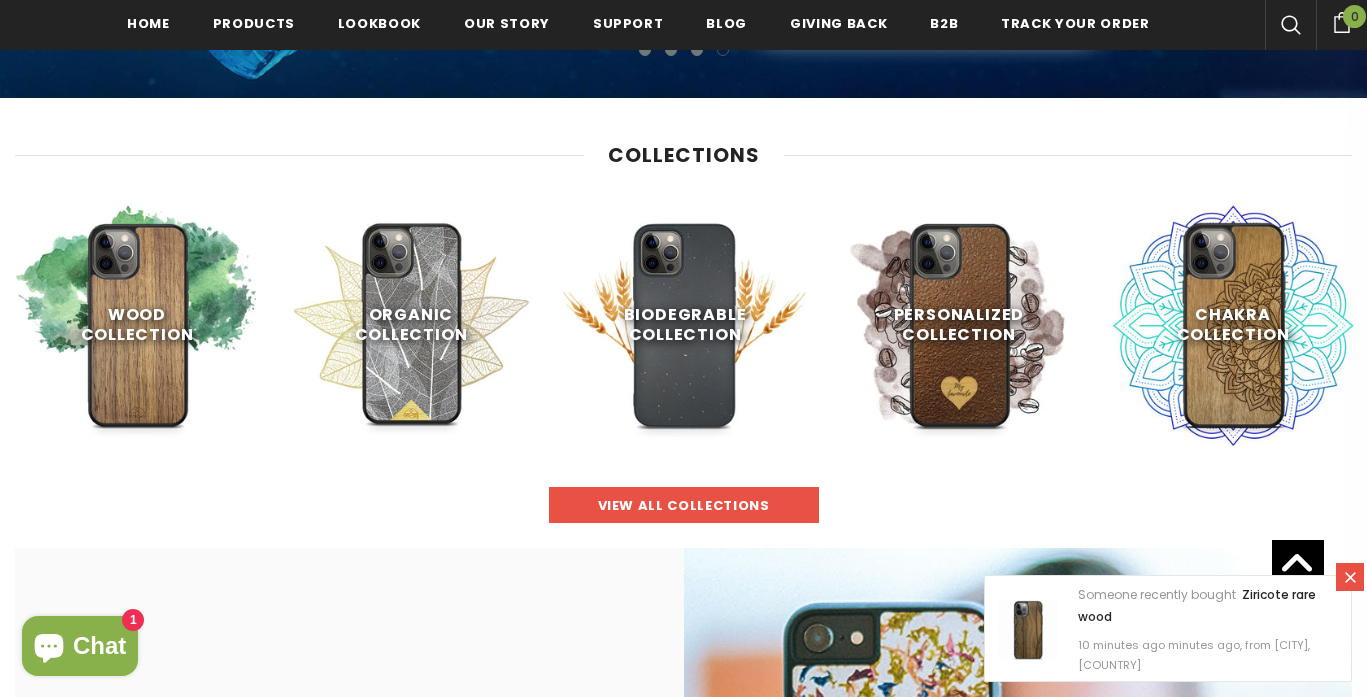 click on "view all collections" at bounding box center [684, 505] 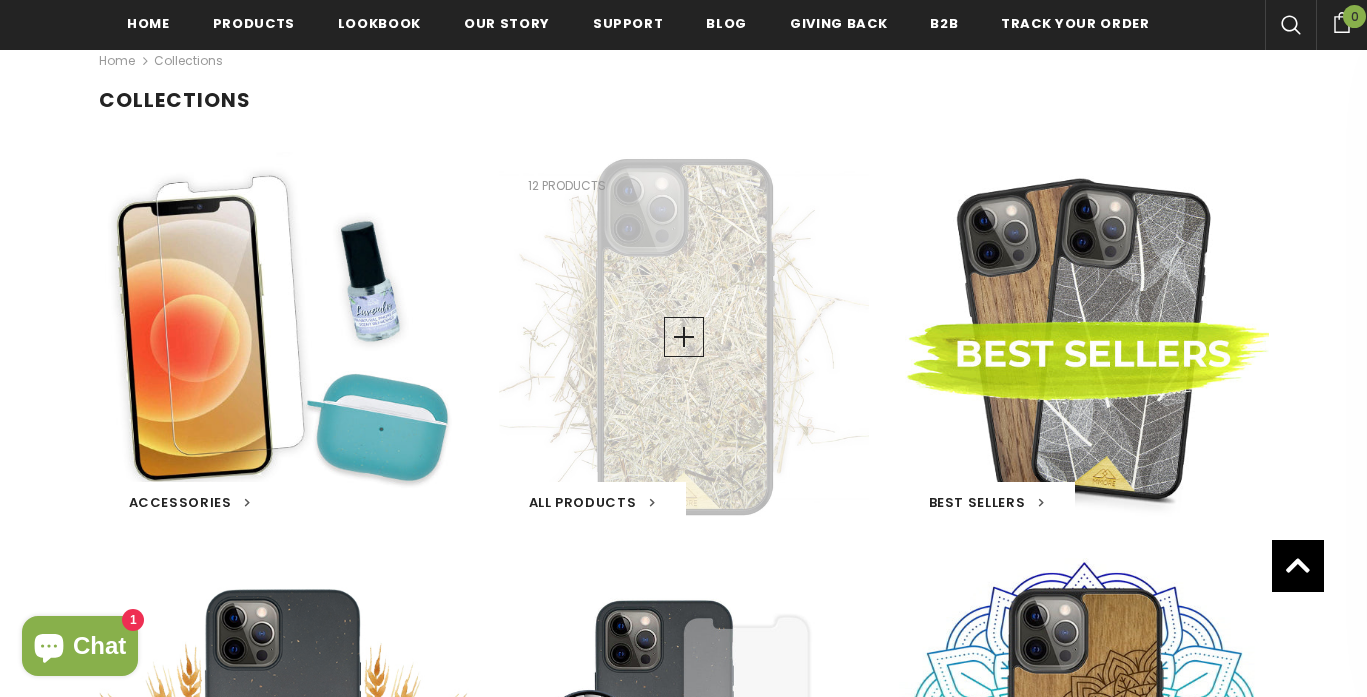 scroll, scrollTop: 492, scrollLeft: 0, axis: vertical 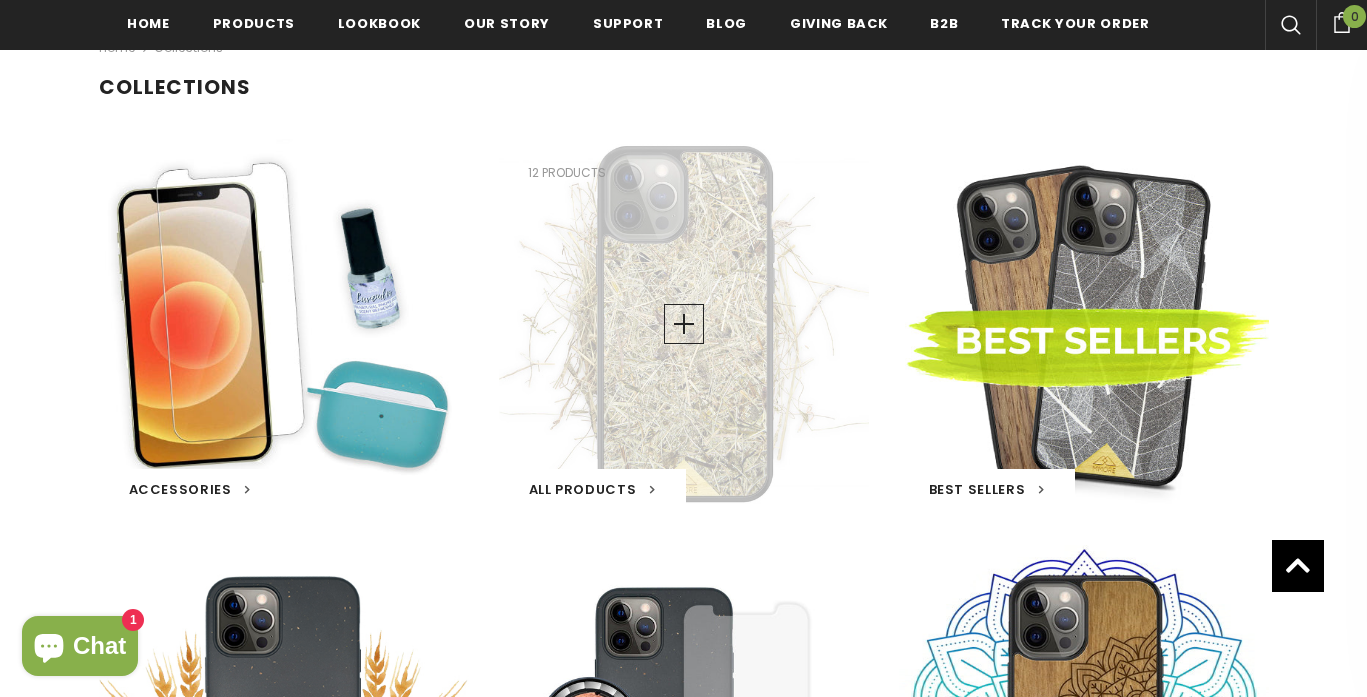 click on "All Products" at bounding box center (592, 489) 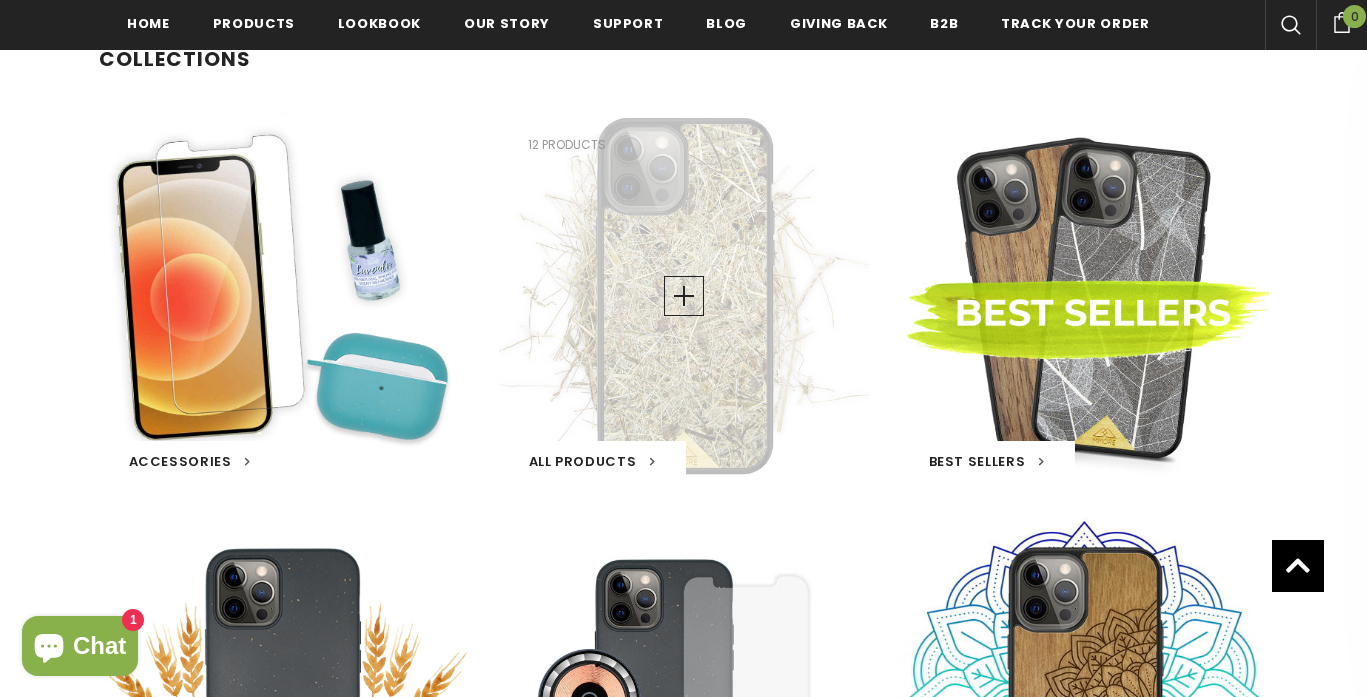 click on "All Products" at bounding box center [583, 461] 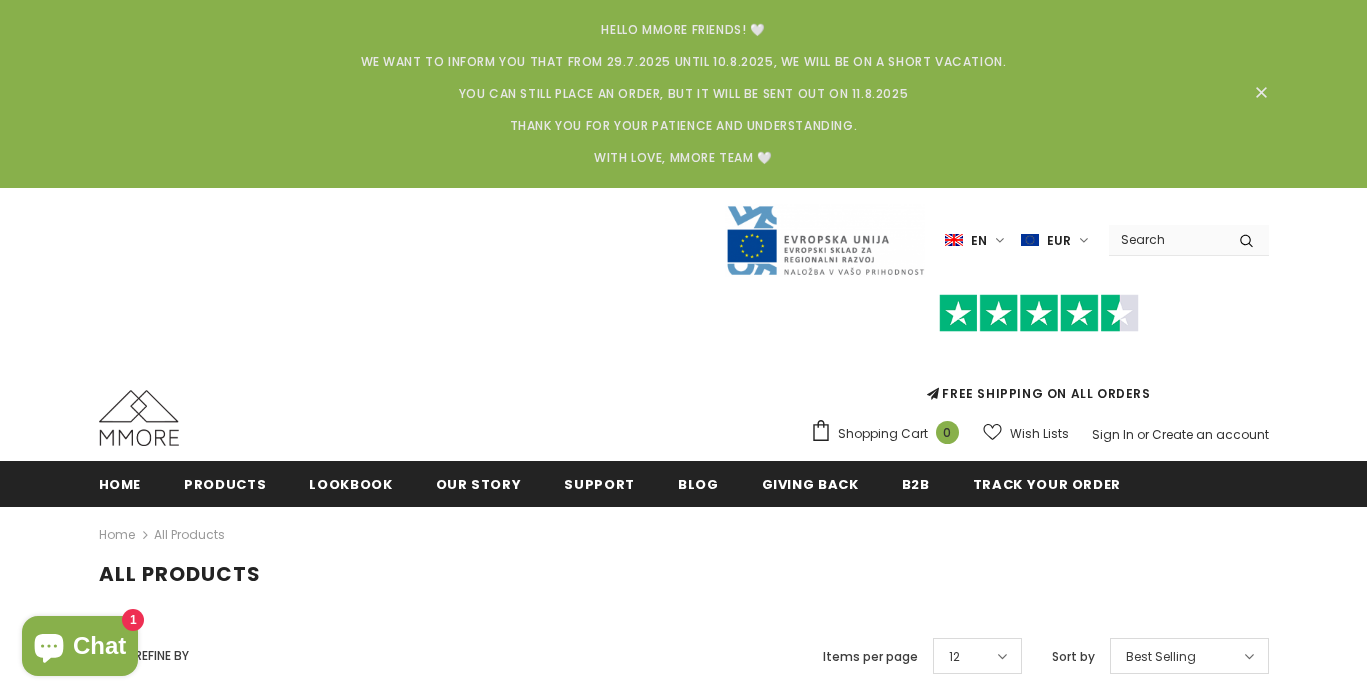 scroll, scrollTop: 432, scrollLeft: 0, axis: vertical 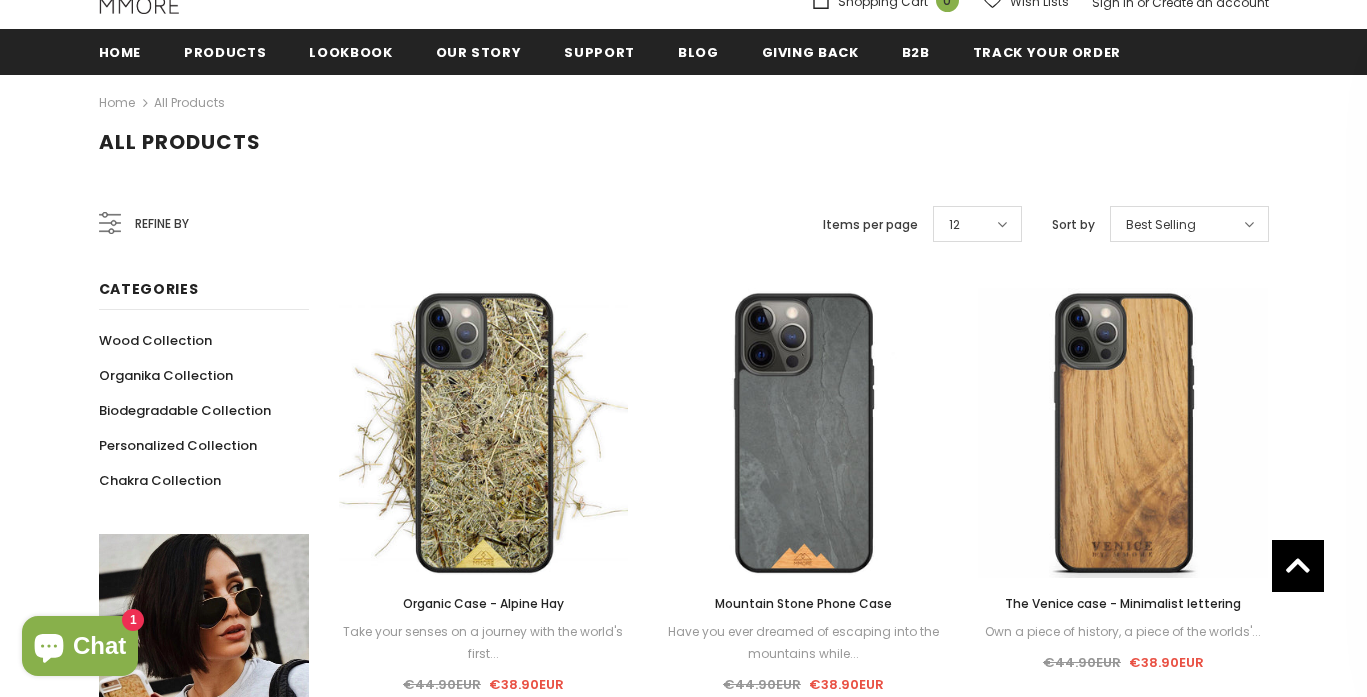 click on "Refine by" at bounding box center (162, 224) 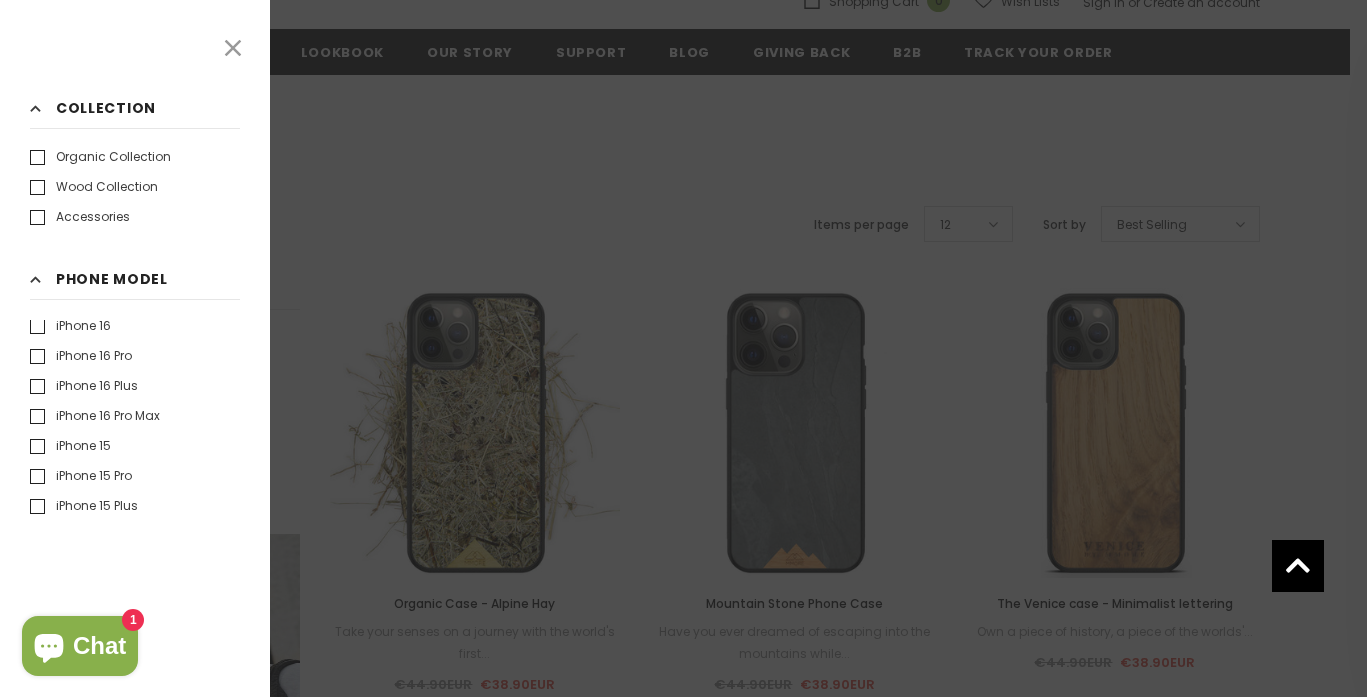 scroll, scrollTop: 51, scrollLeft: 0, axis: vertical 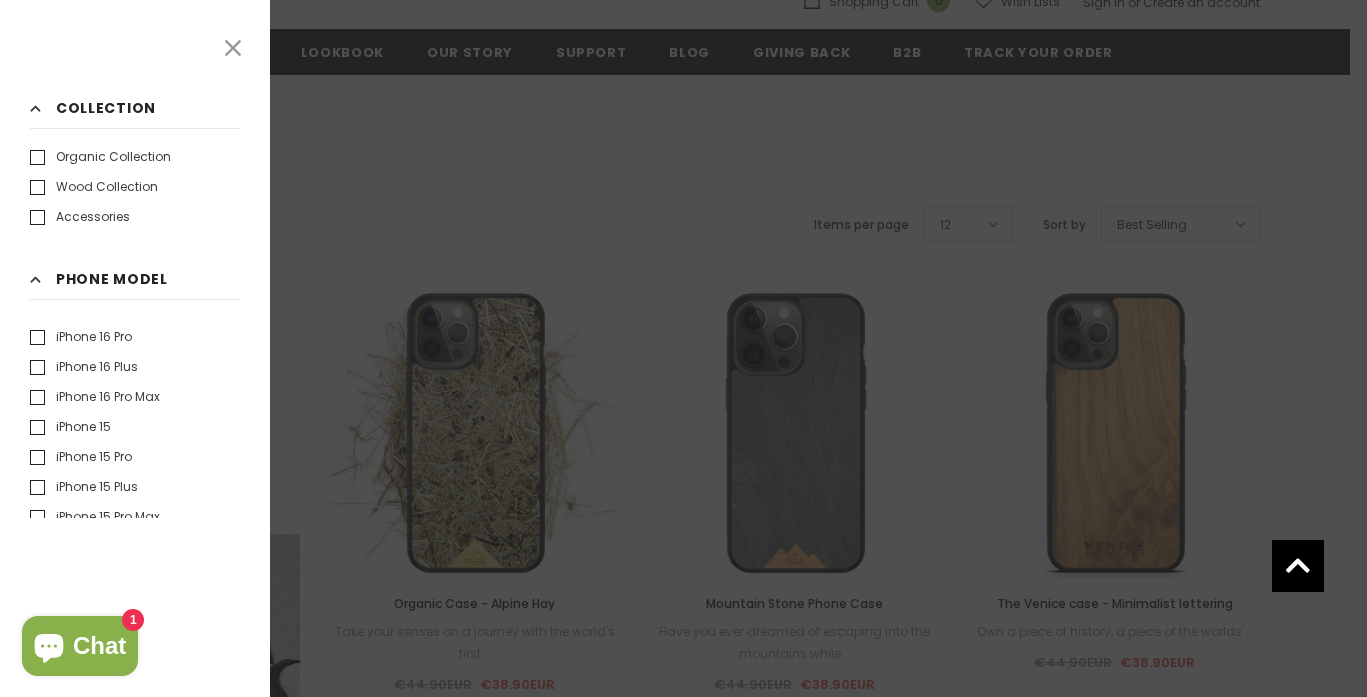 click on "iPhone 15" at bounding box center [70, 427] 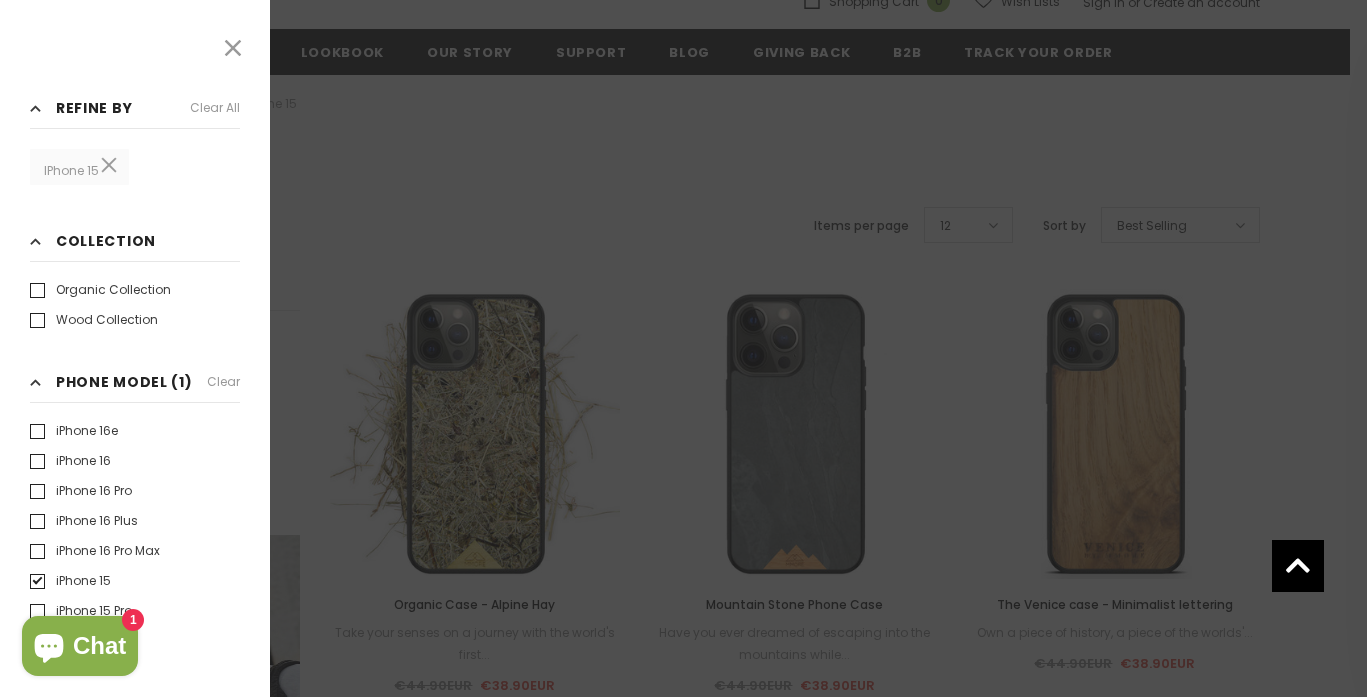 click 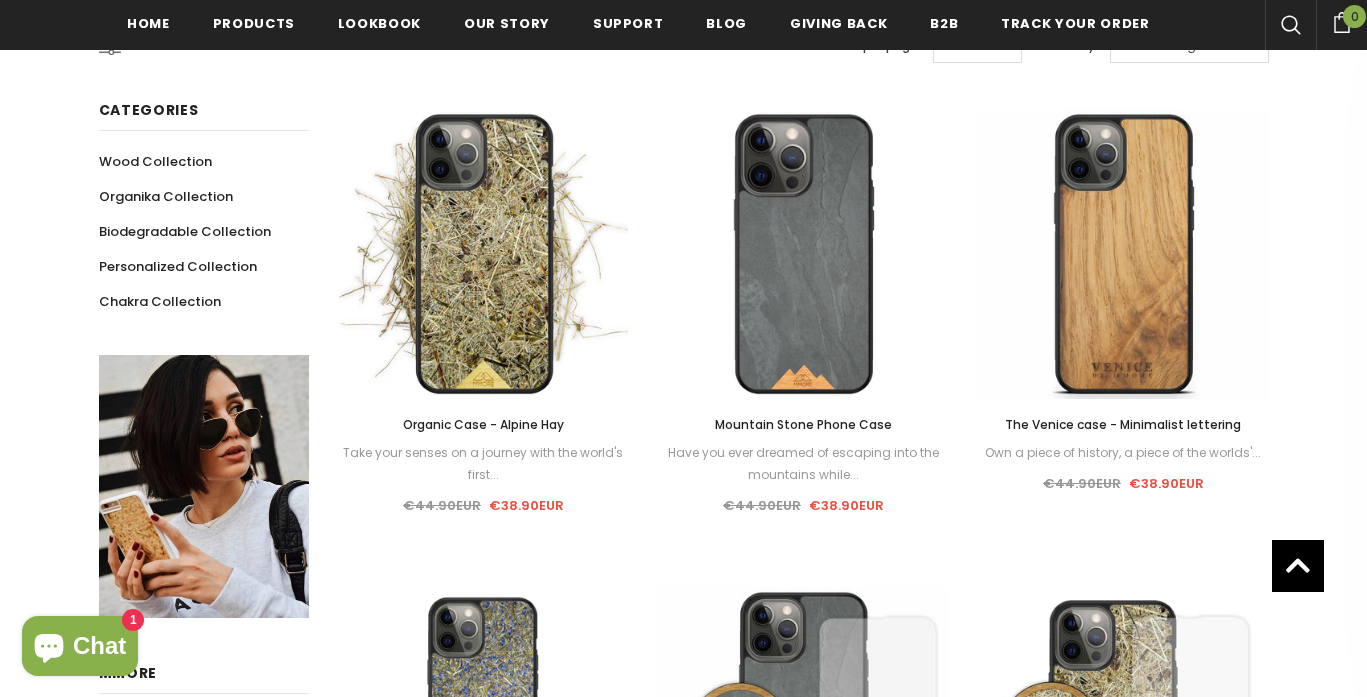 scroll, scrollTop: 529, scrollLeft: 0, axis: vertical 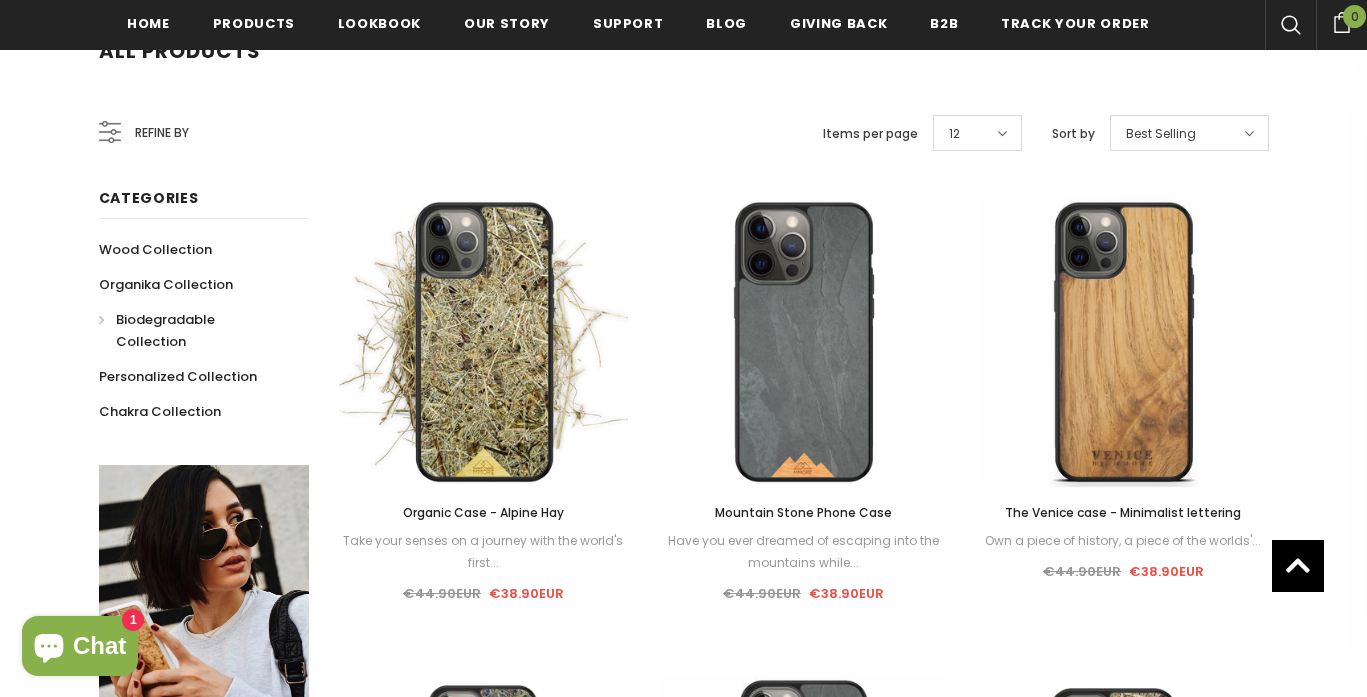 click on "Biodegradable Collection" at bounding box center [193, 330] 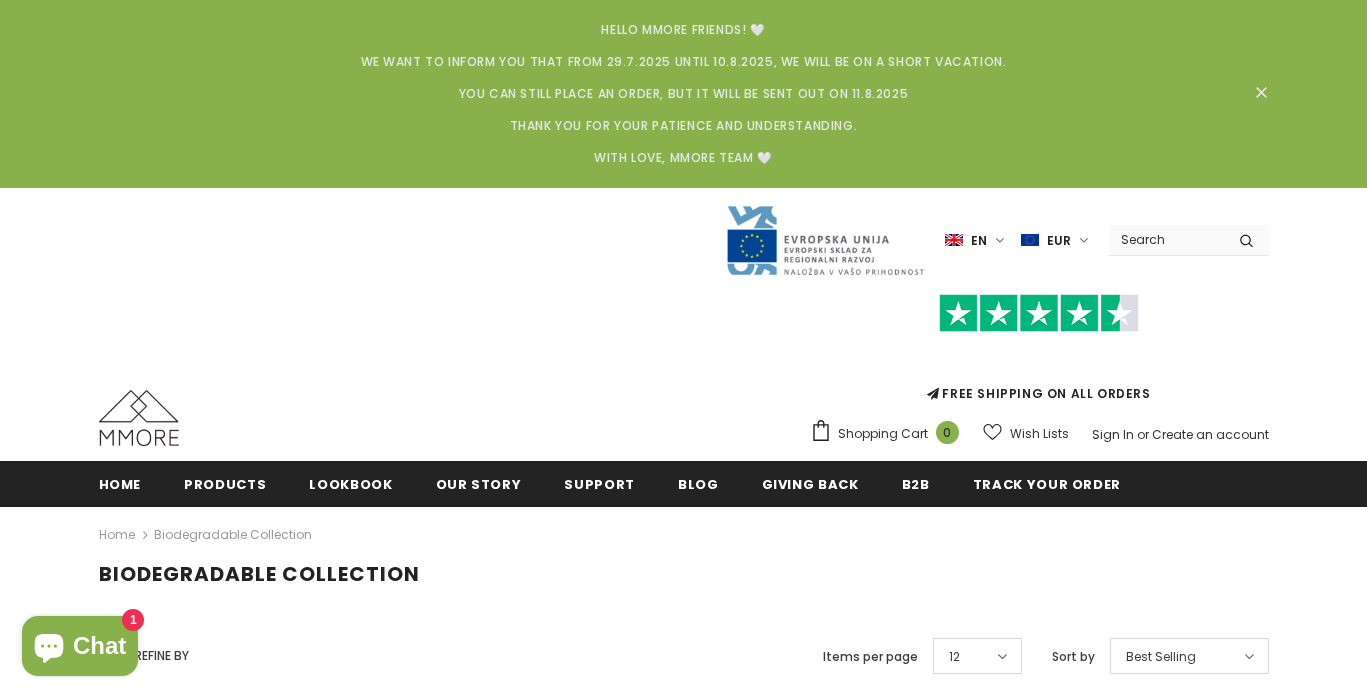 scroll, scrollTop: 480, scrollLeft: 0, axis: vertical 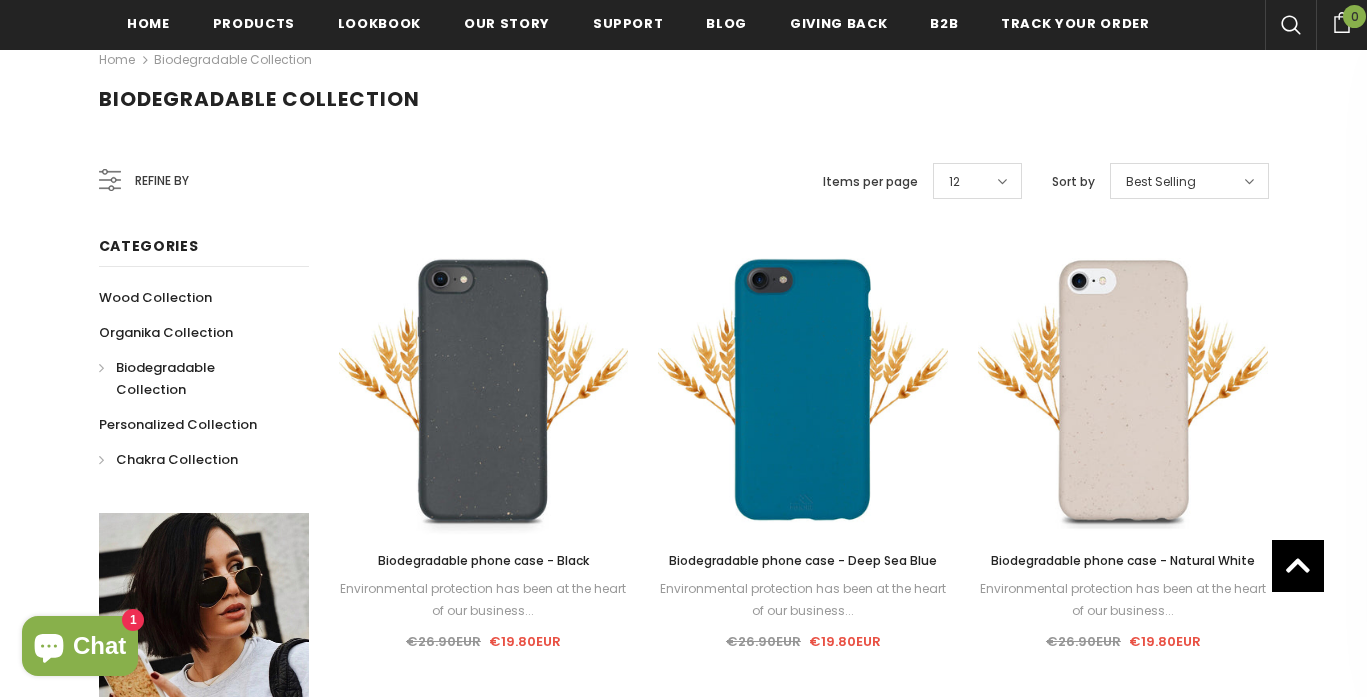 click on "Chakra Collection" at bounding box center [177, 459] 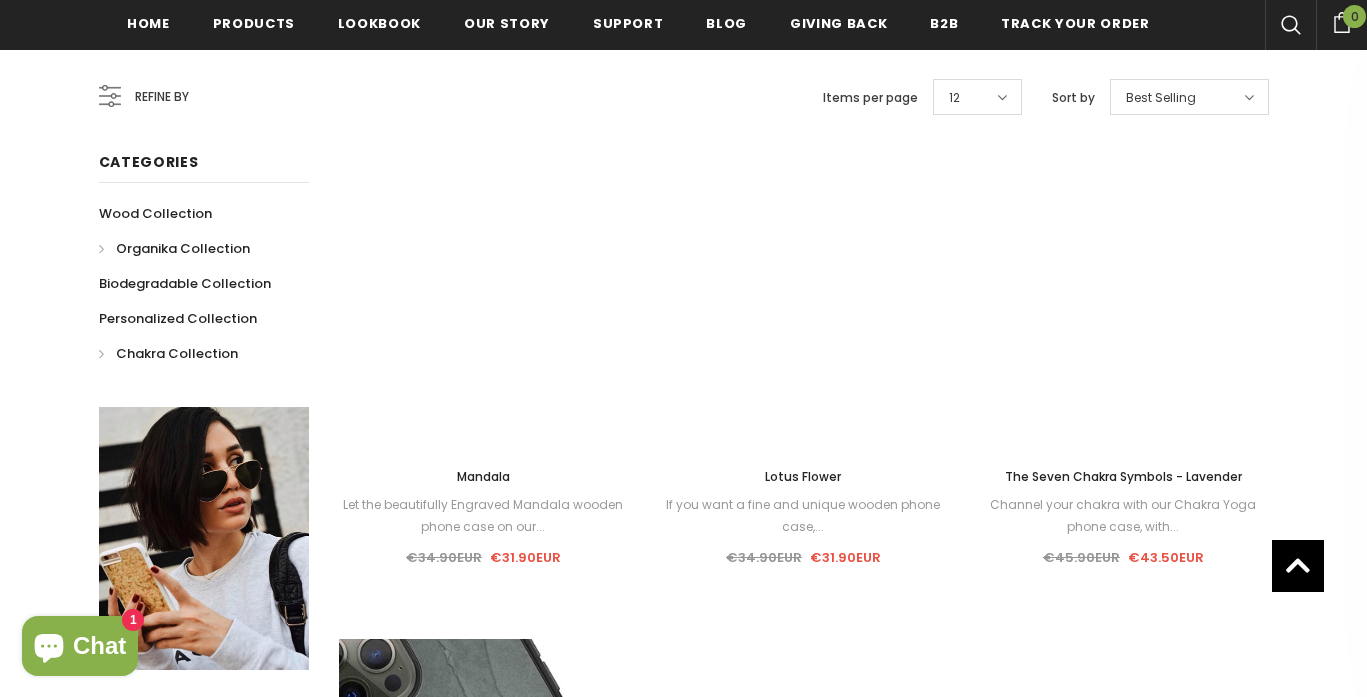 scroll, scrollTop: 569, scrollLeft: 0, axis: vertical 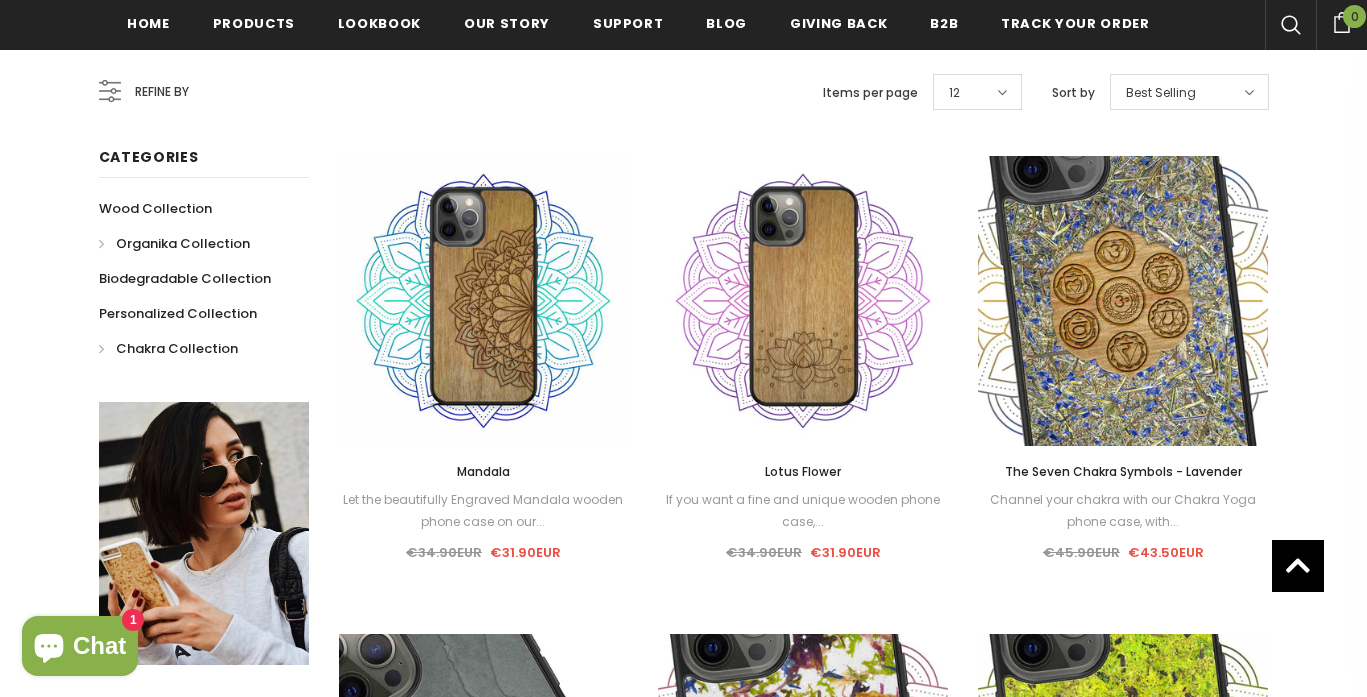 click on "Organika Collection" at bounding box center (183, 243) 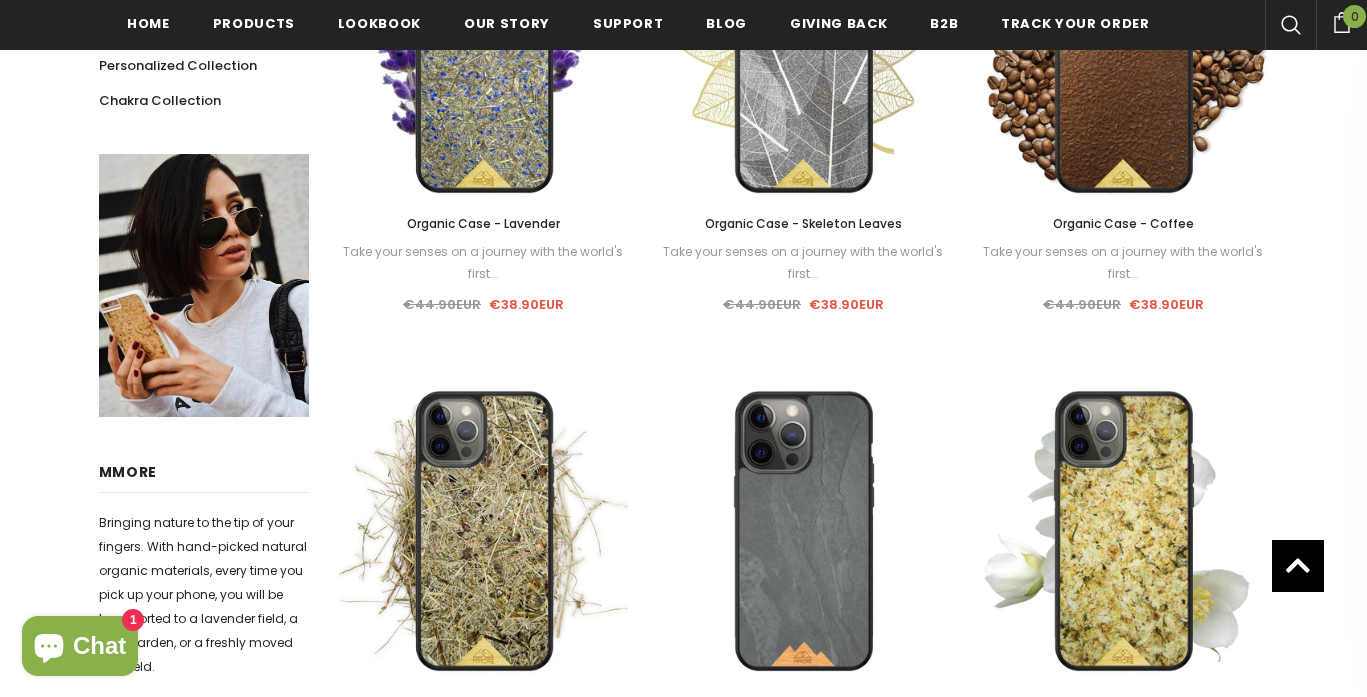 scroll, scrollTop: 374, scrollLeft: 0, axis: vertical 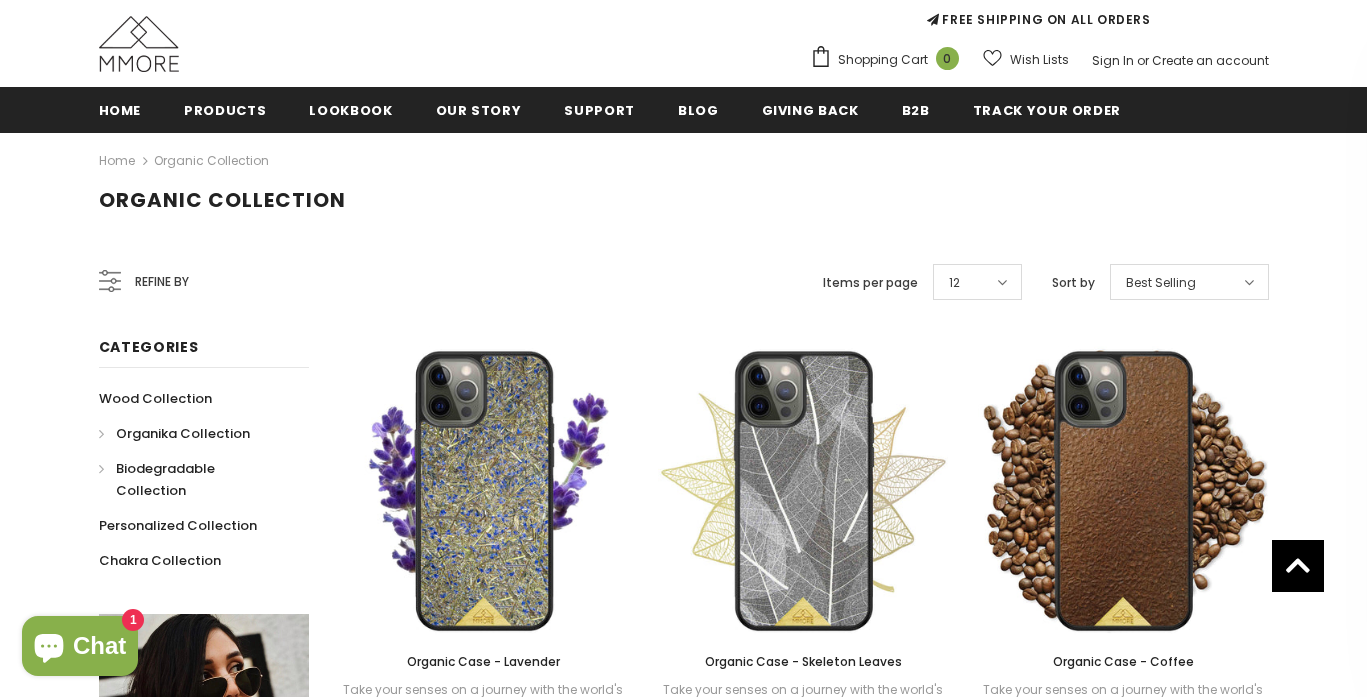 click on "Biodegradable Collection" at bounding box center (165, 479) 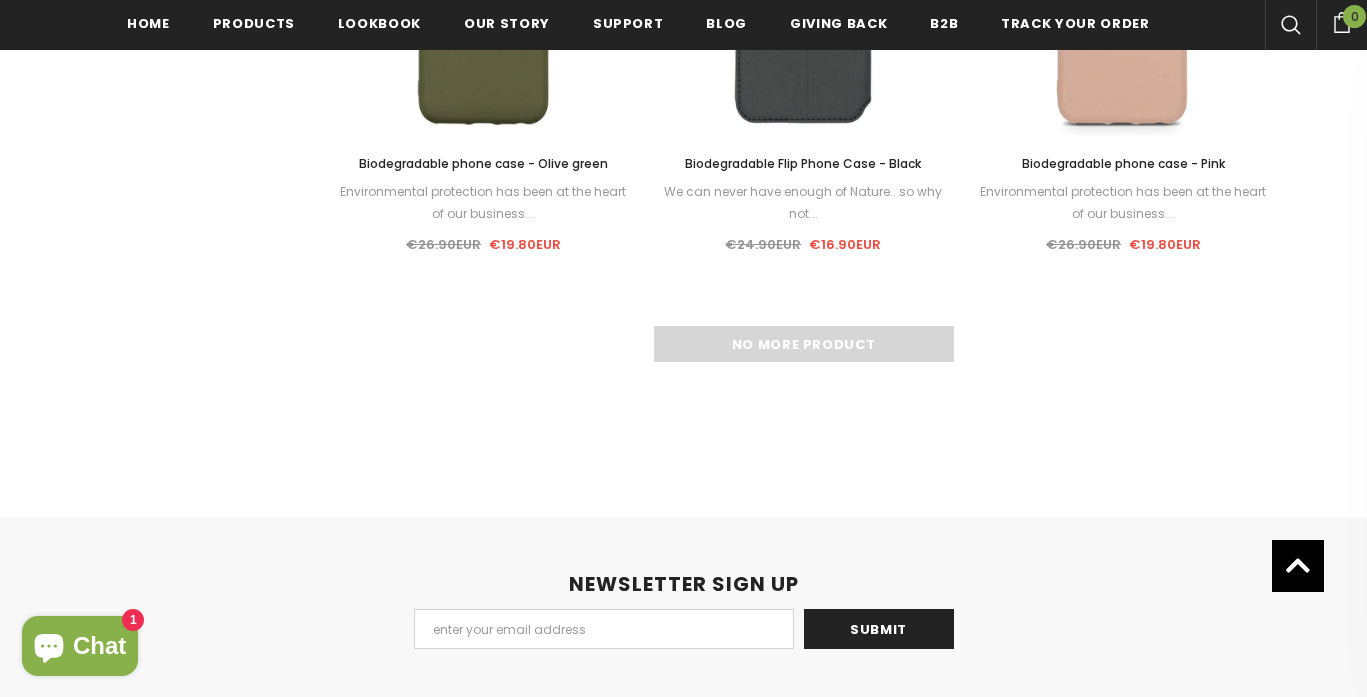 scroll, scrollTop: 2366, scrollLeft: 0, axis: vertical 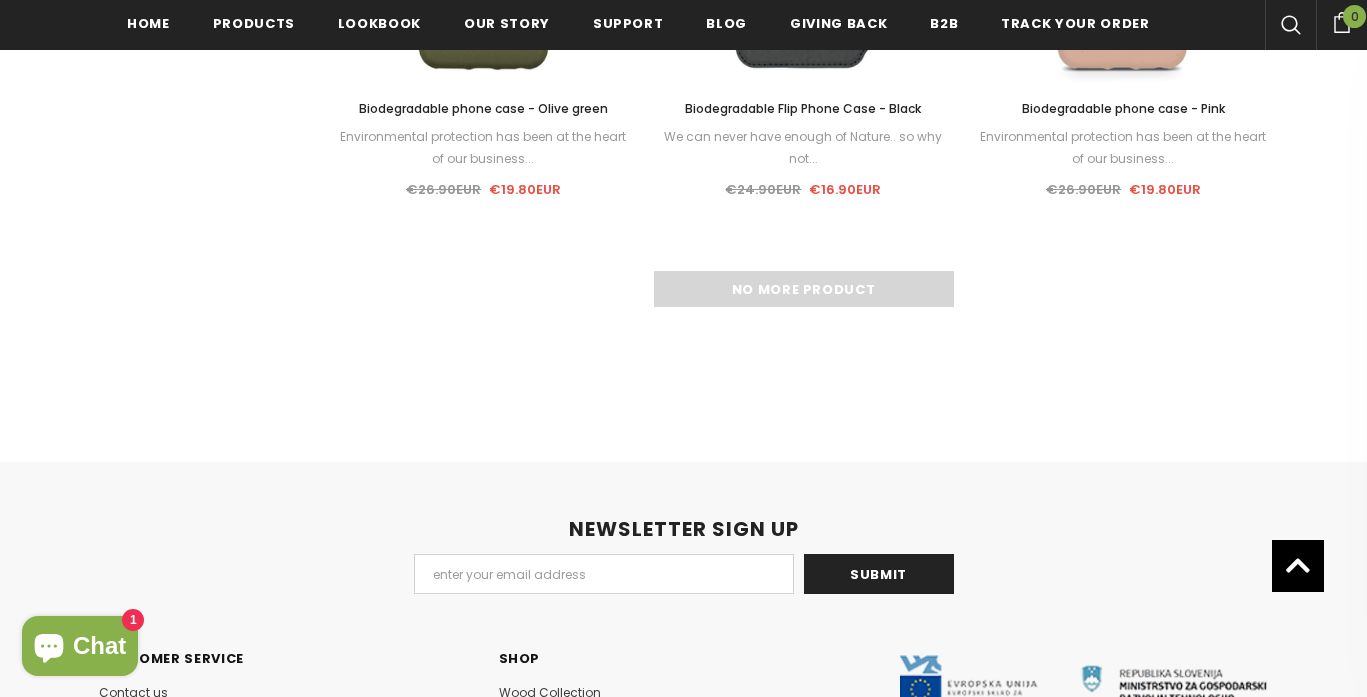 click on "No more product" at bounding box center [804, 289] 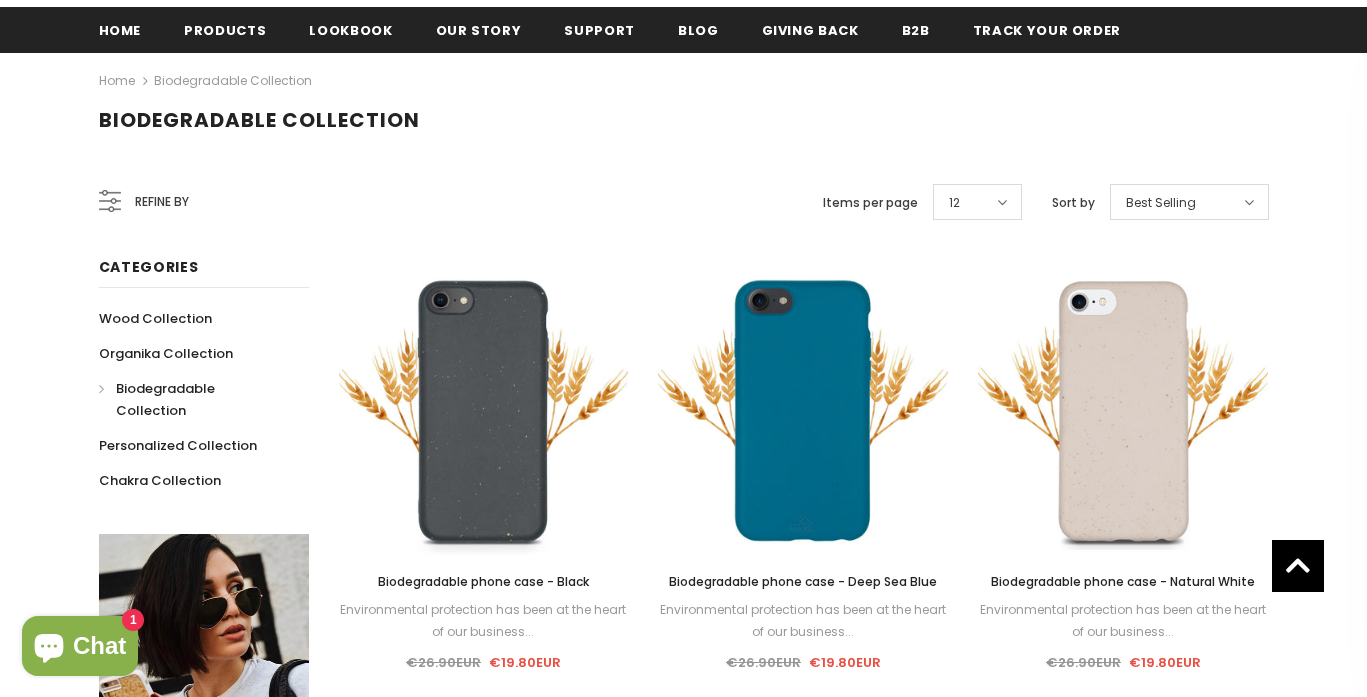 scroll, scrollTop: 451, scrollLeft: 0, axis: vertical 